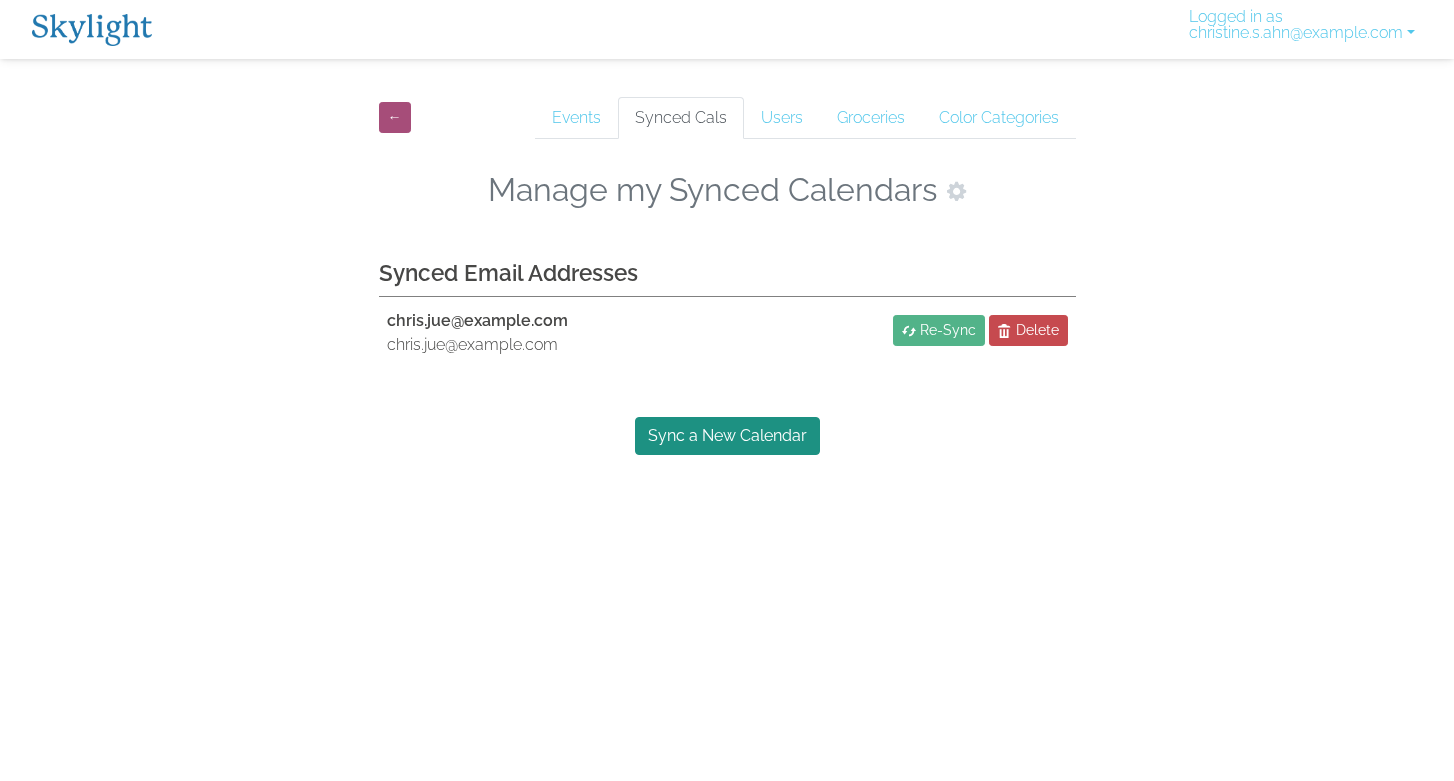 scroll, scrollTop: 0, scrollLeft: 0, axis: both 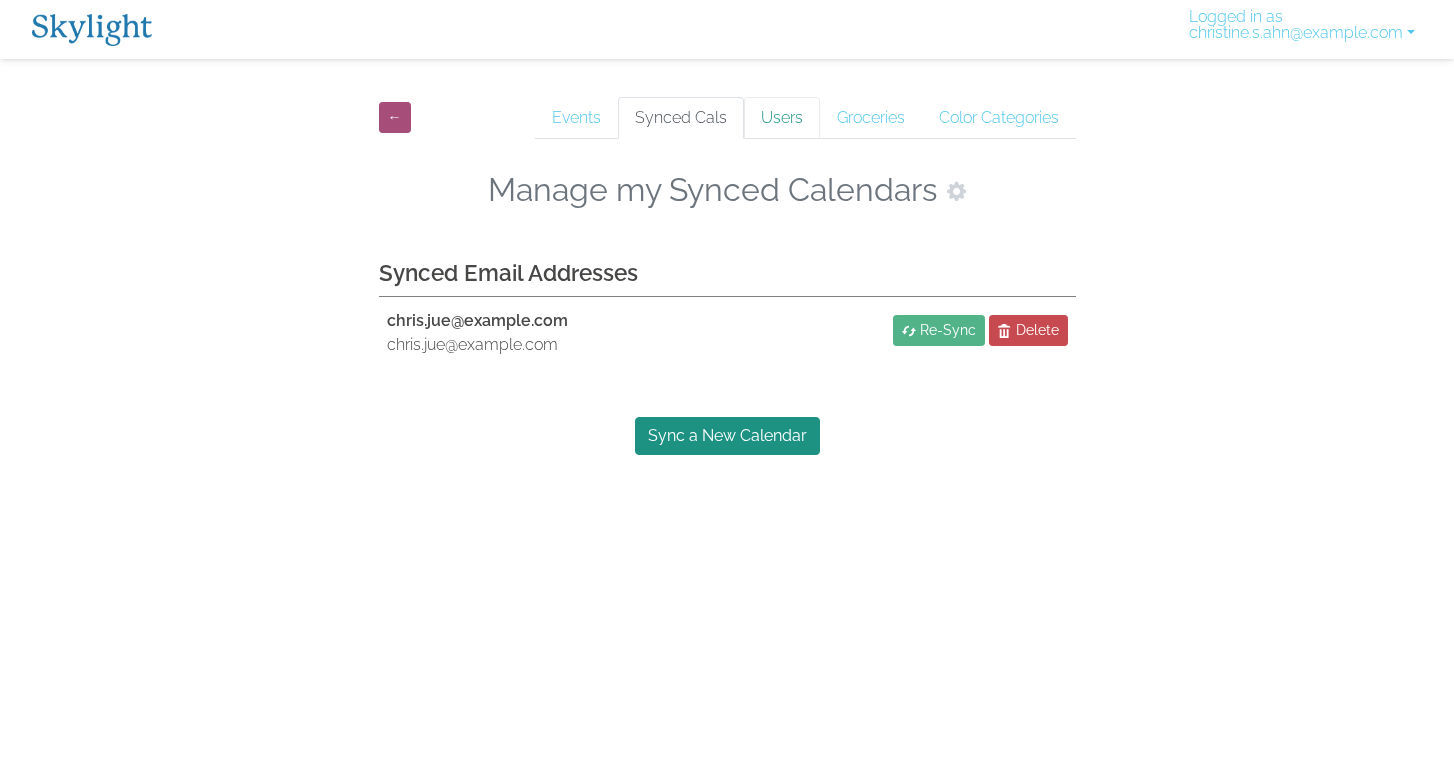 click on "Users" at bounding box center [782, 118] 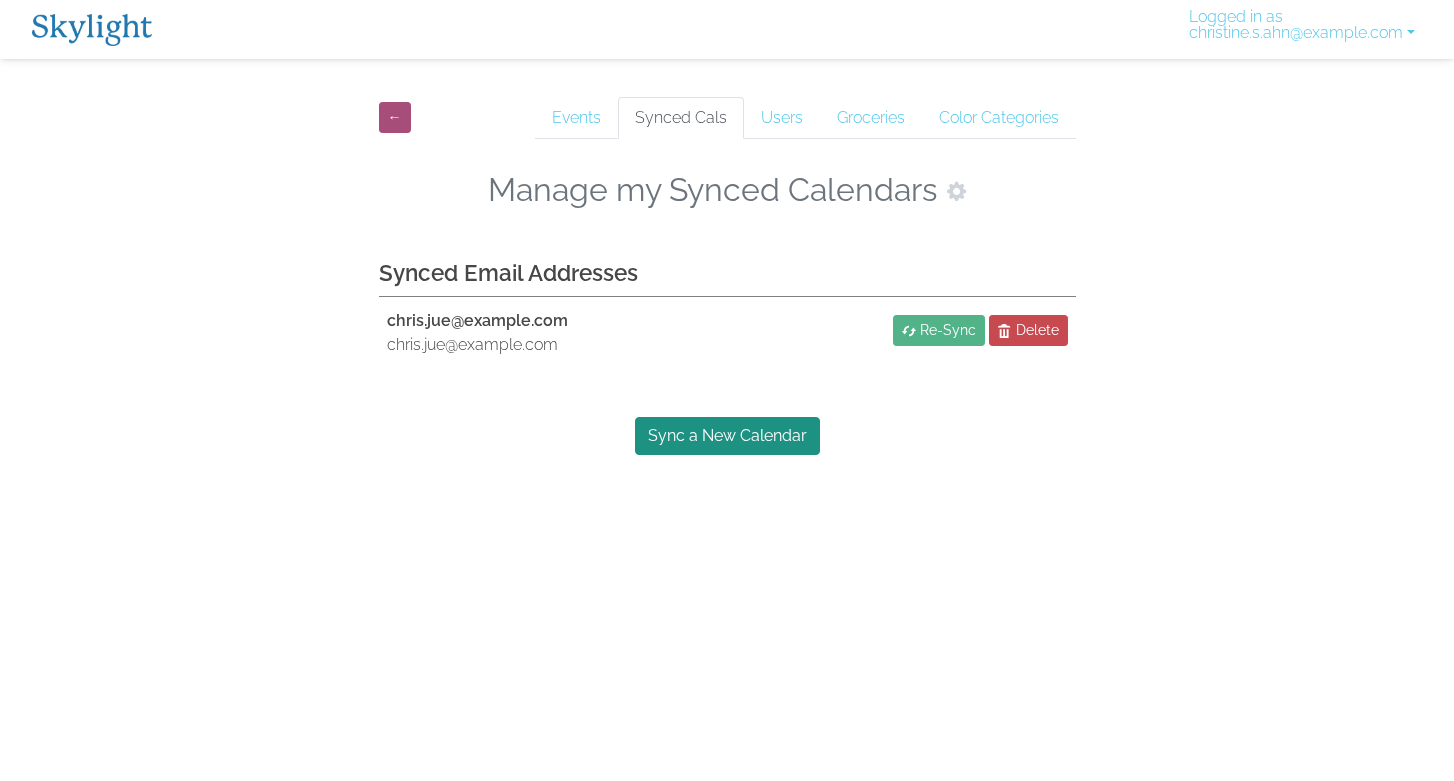 scroll, scrollTop: 0, scrollLeft: 0, axis: both 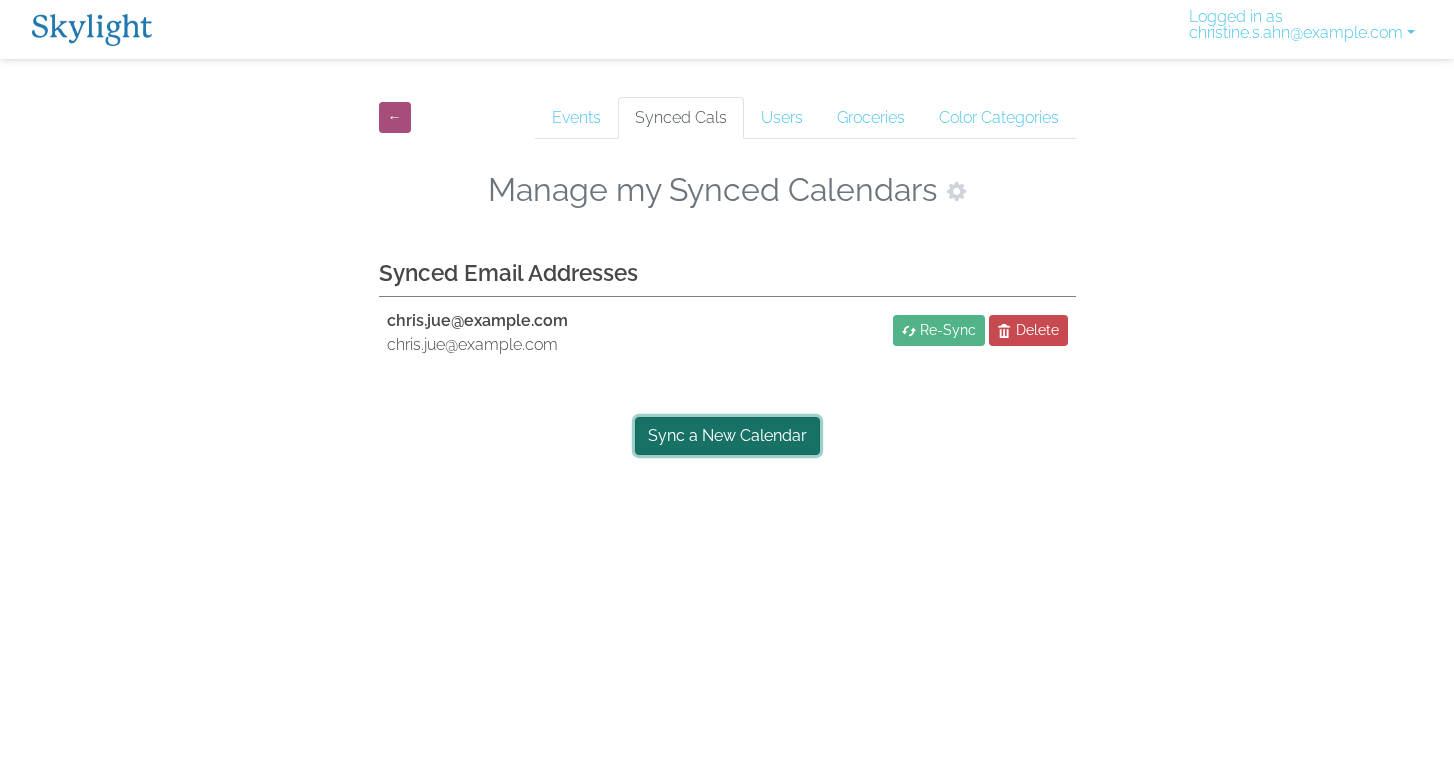 click on "Sync a New Calendar" at bounding box center (727, 436) 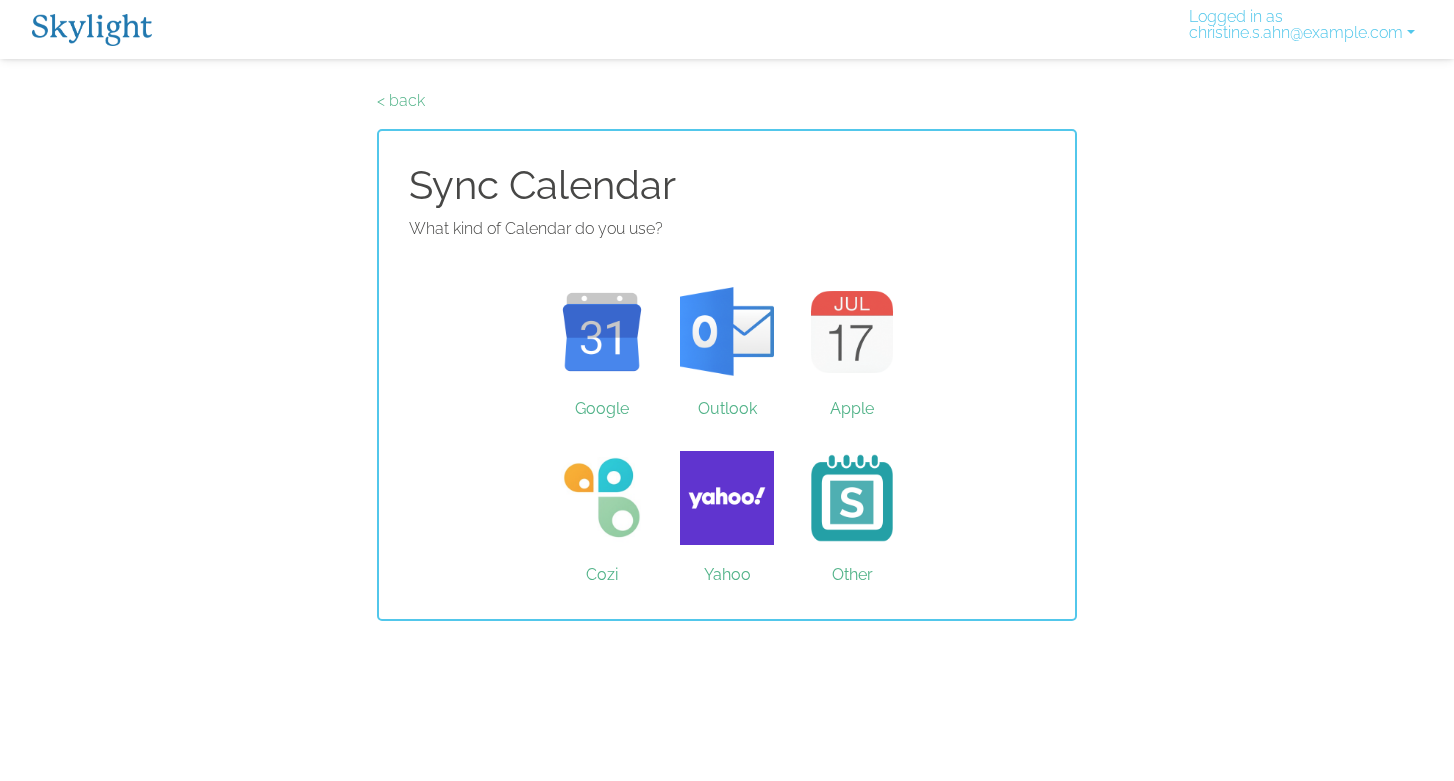 scroll, scrollTop: 0, scrollLeft: 0, axis: both 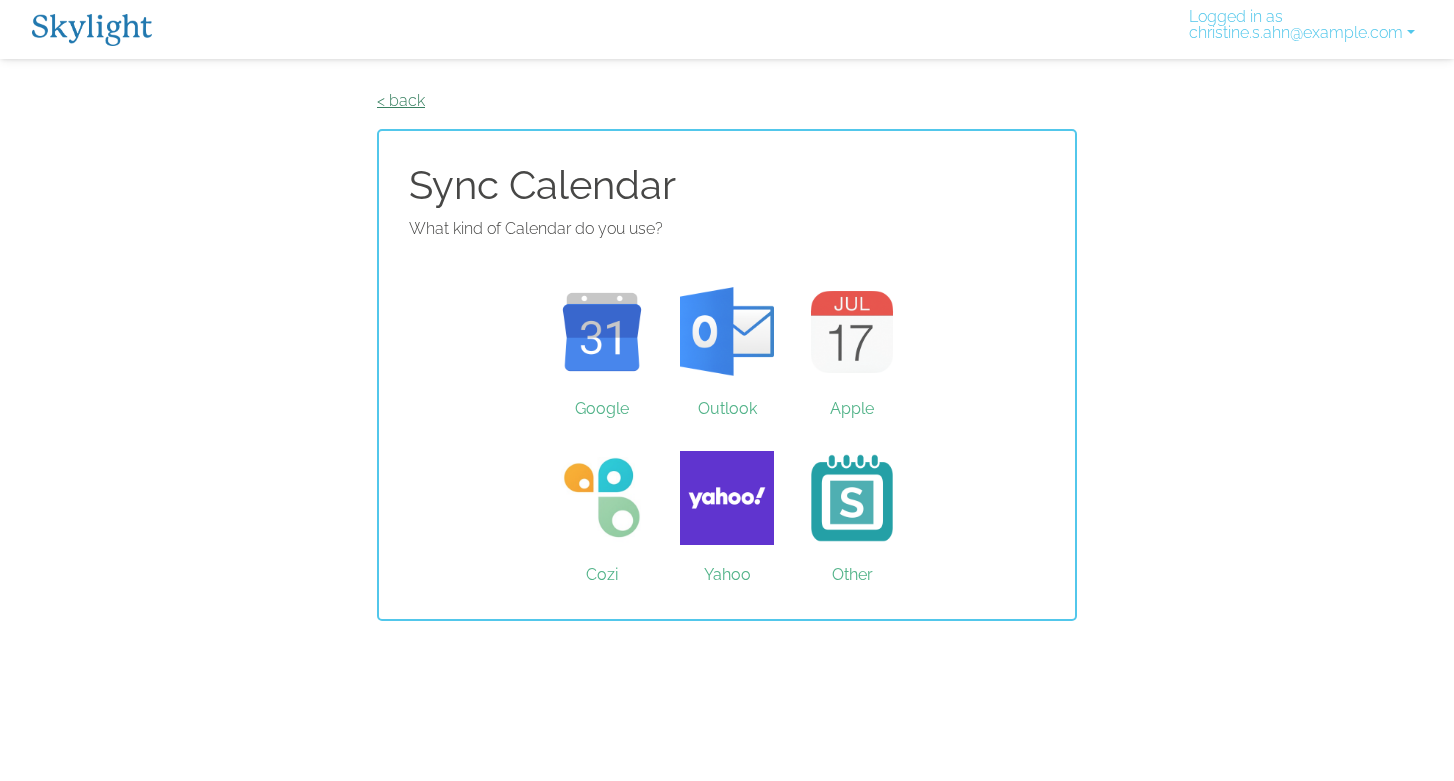 click on "< back" at bounding box center [401, 100] 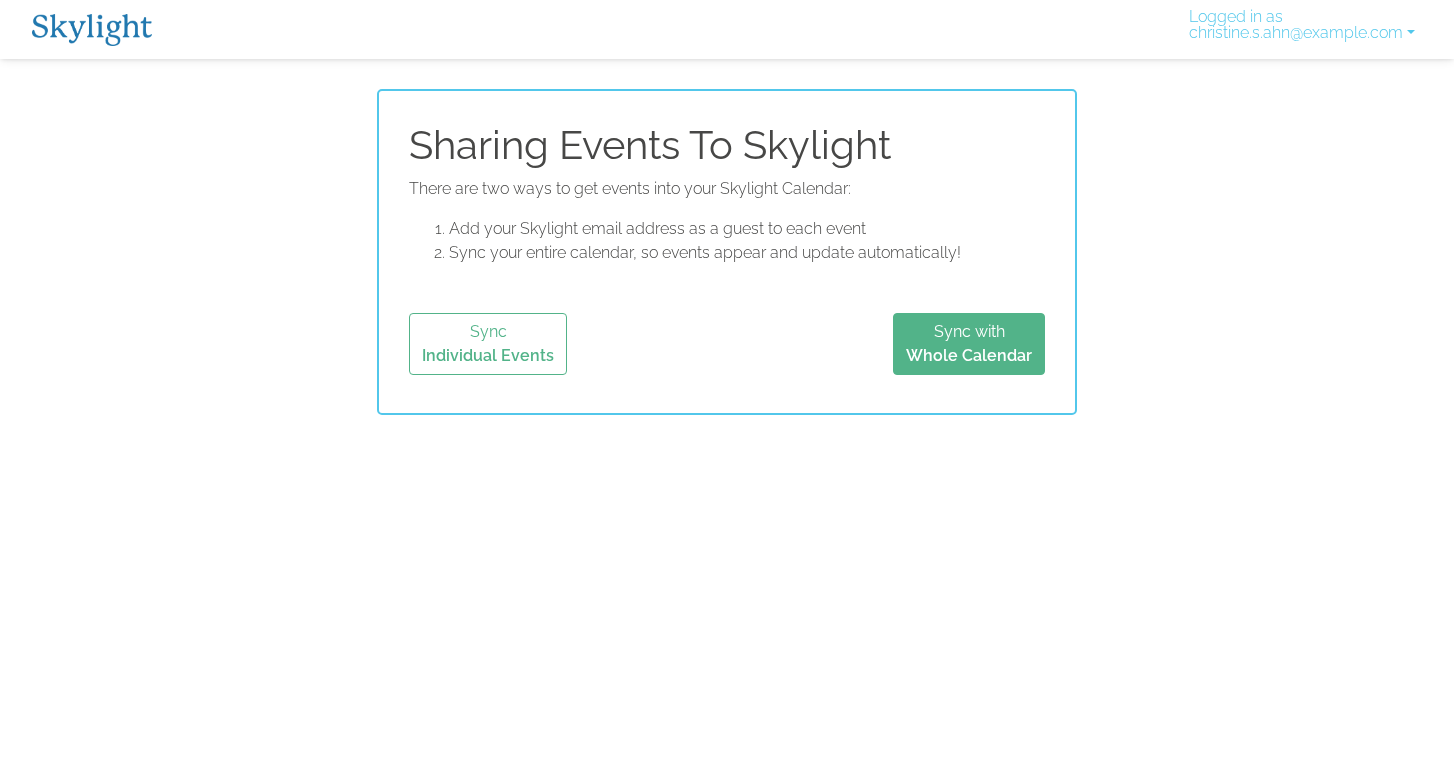 click at bounding box center [92, 29] 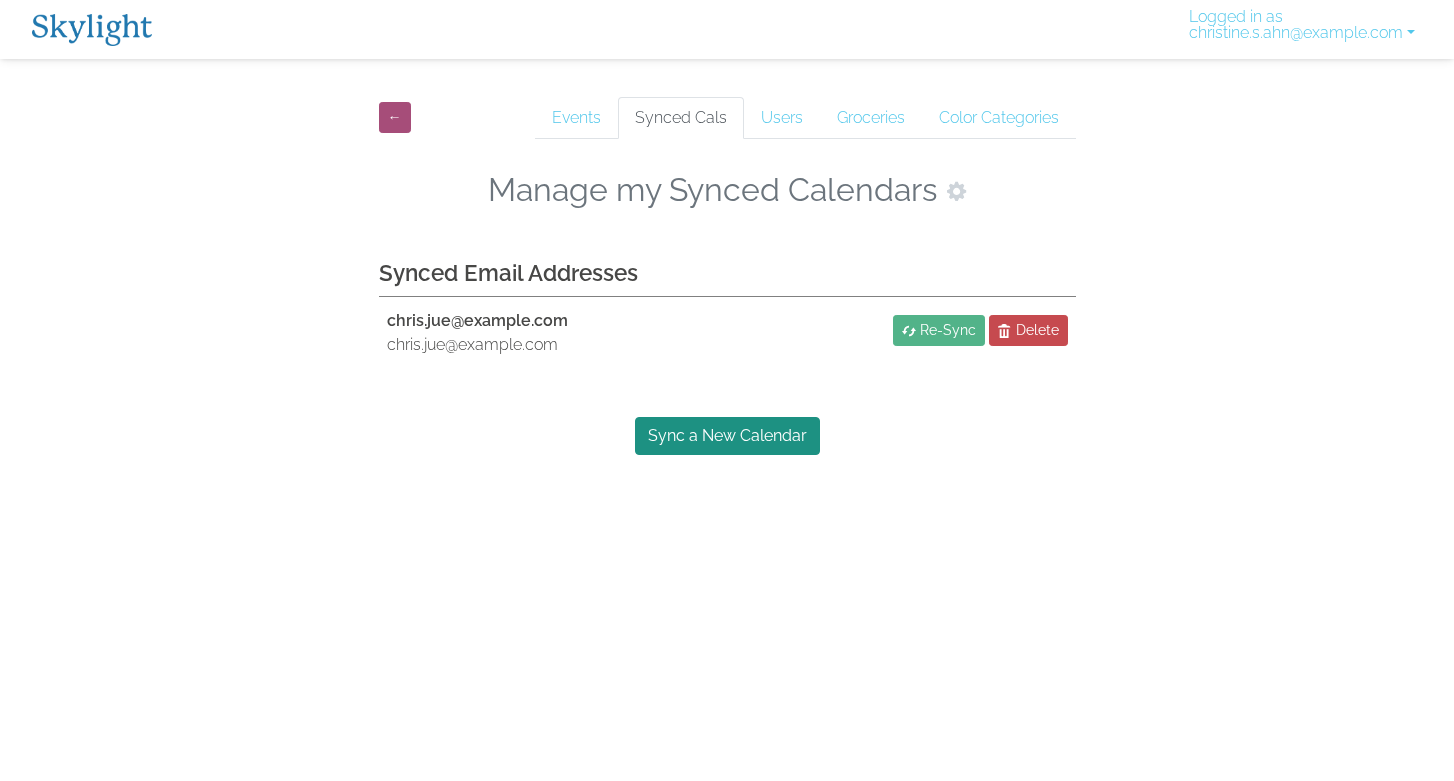 scroll, scrollTop: 0, scrollLeft: 0, axis: both 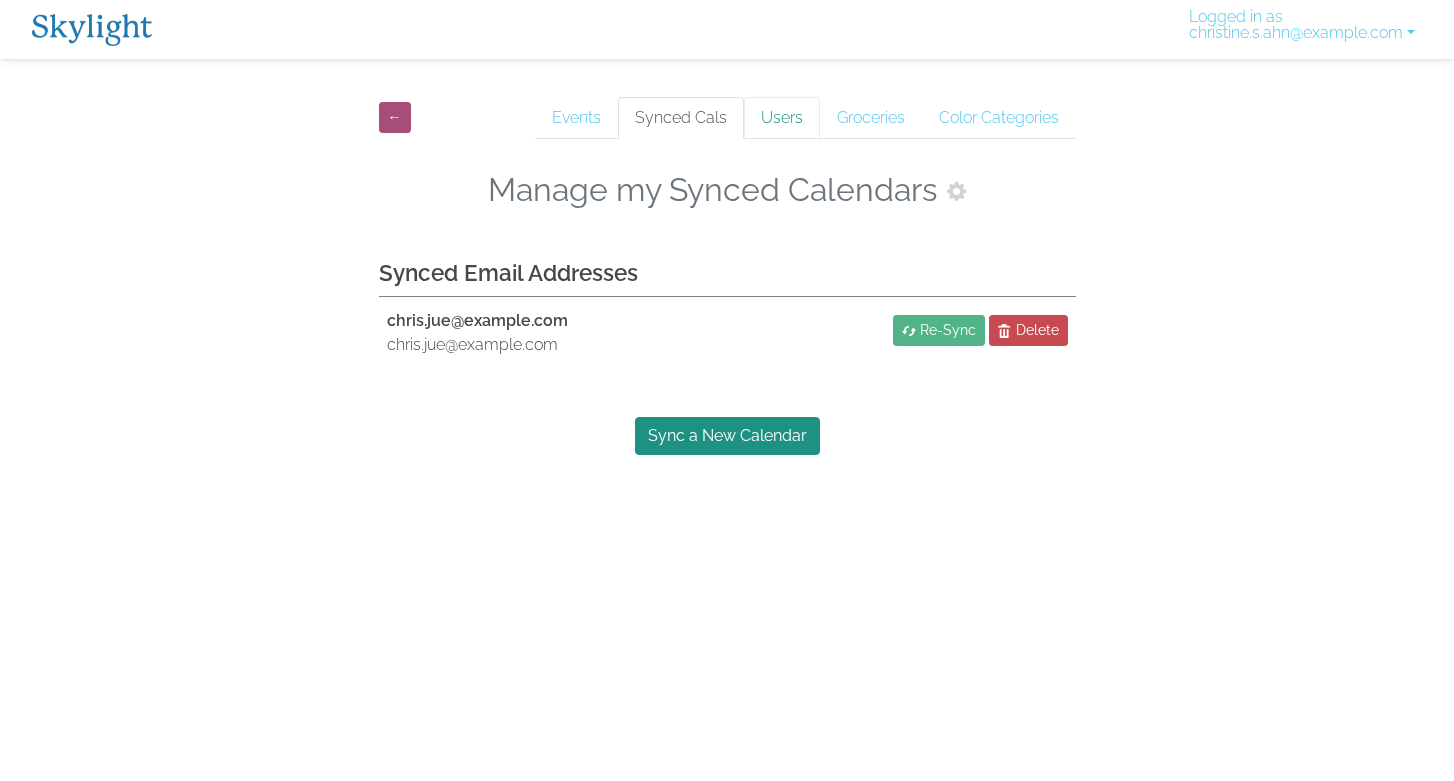 click on "Users" at bounding box center [782, 118] 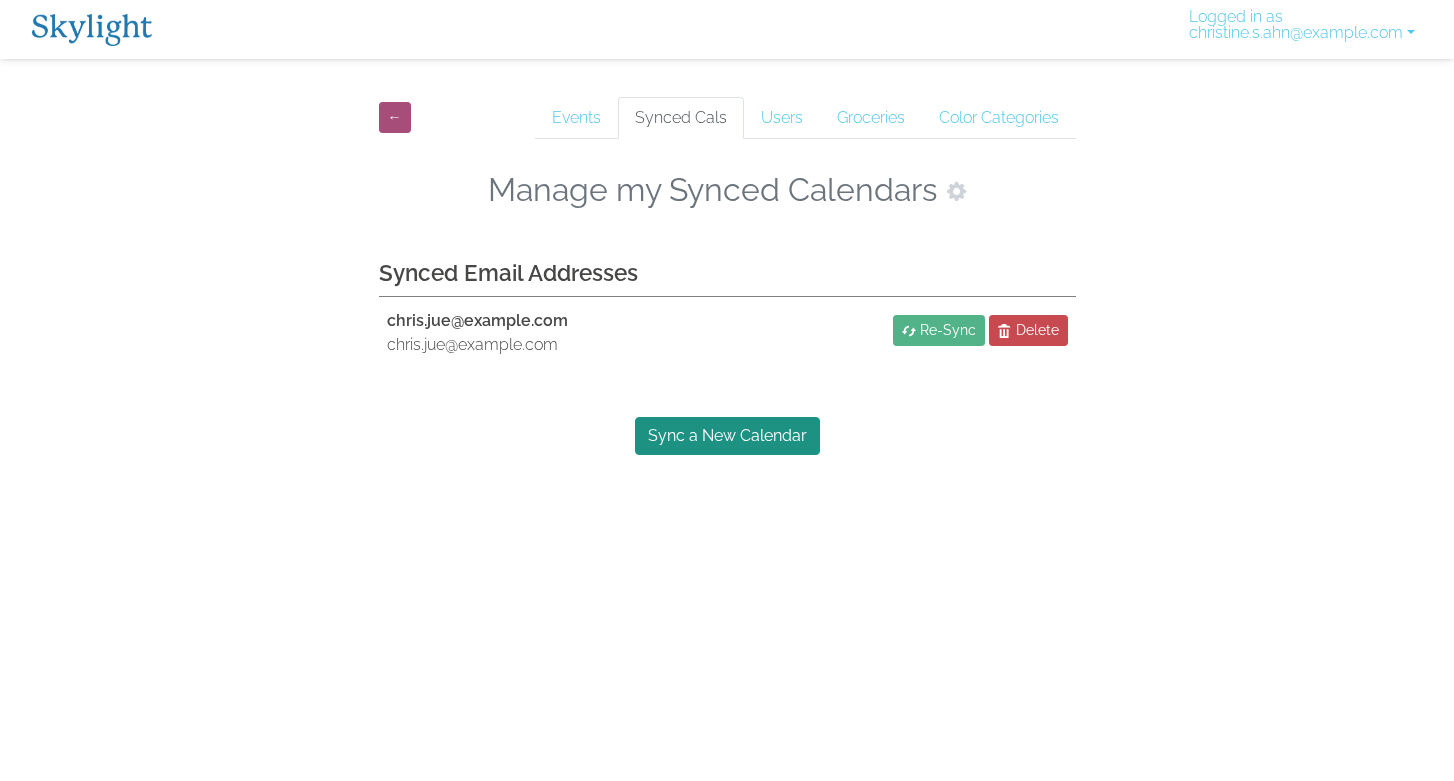 scroll, scrollTop: 0, scrollLeft: 0, axis: both 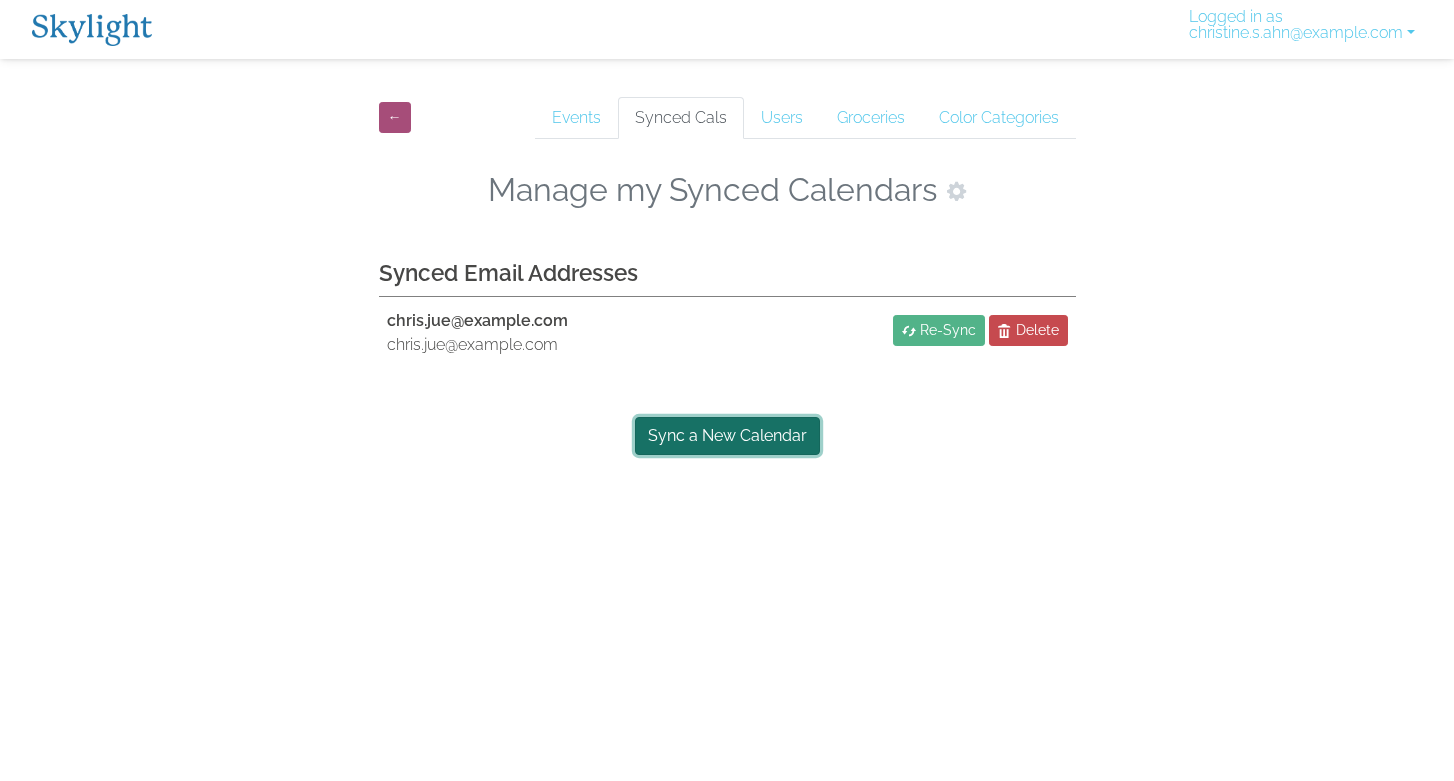 click on "Sync a New Calendar" at bounding box center [727, 436] 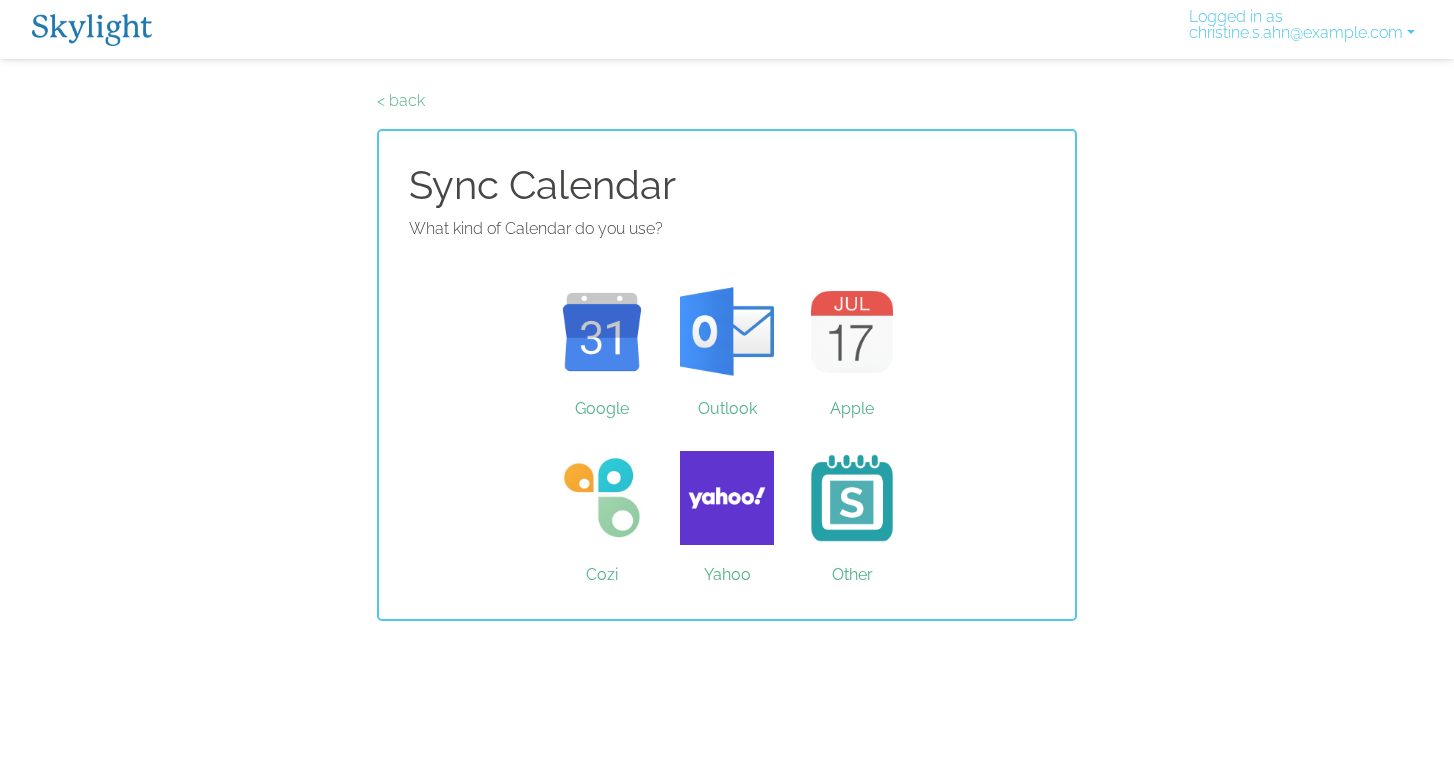 scroll, scrollTop: 0, scrollLeft: 0, axis: both 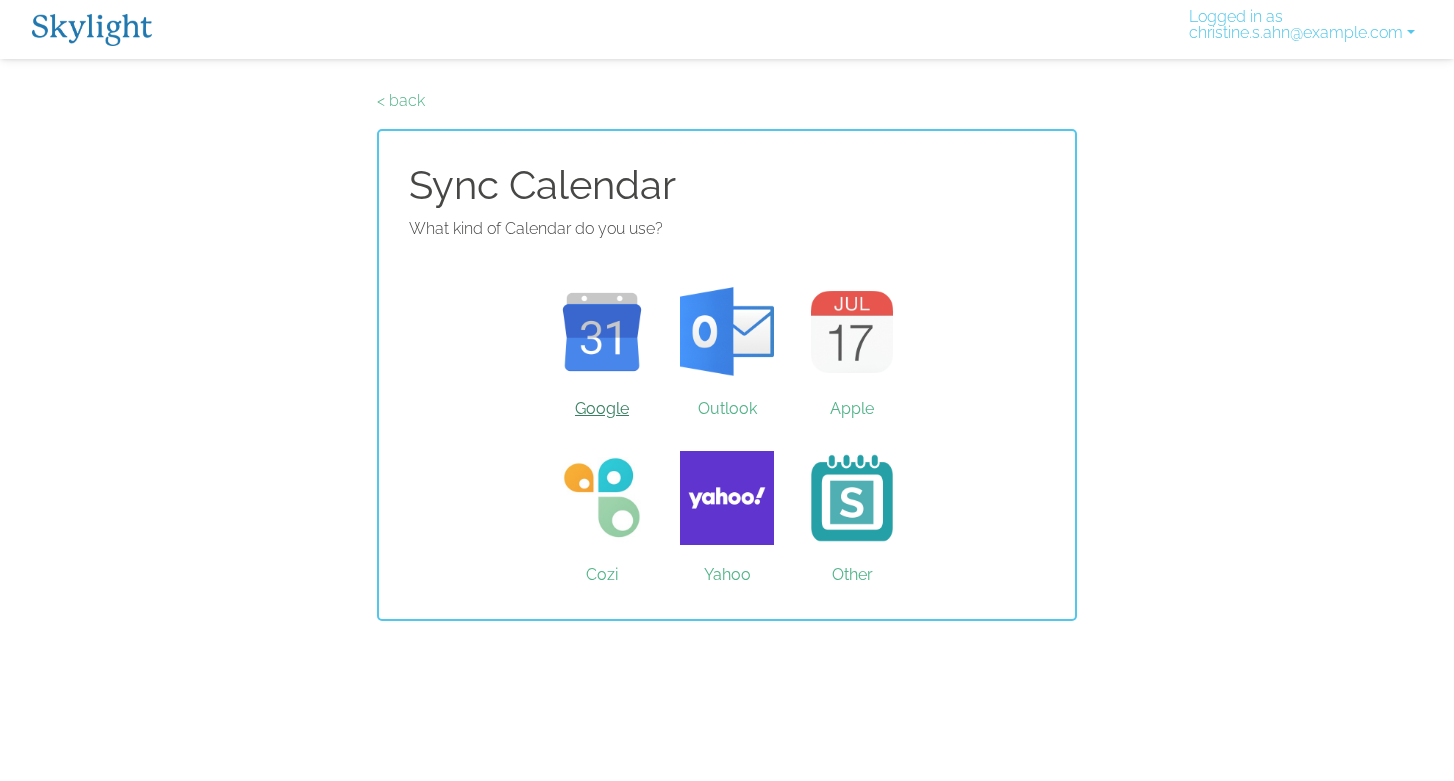 click on "Google" at bounding box center [602, 332] 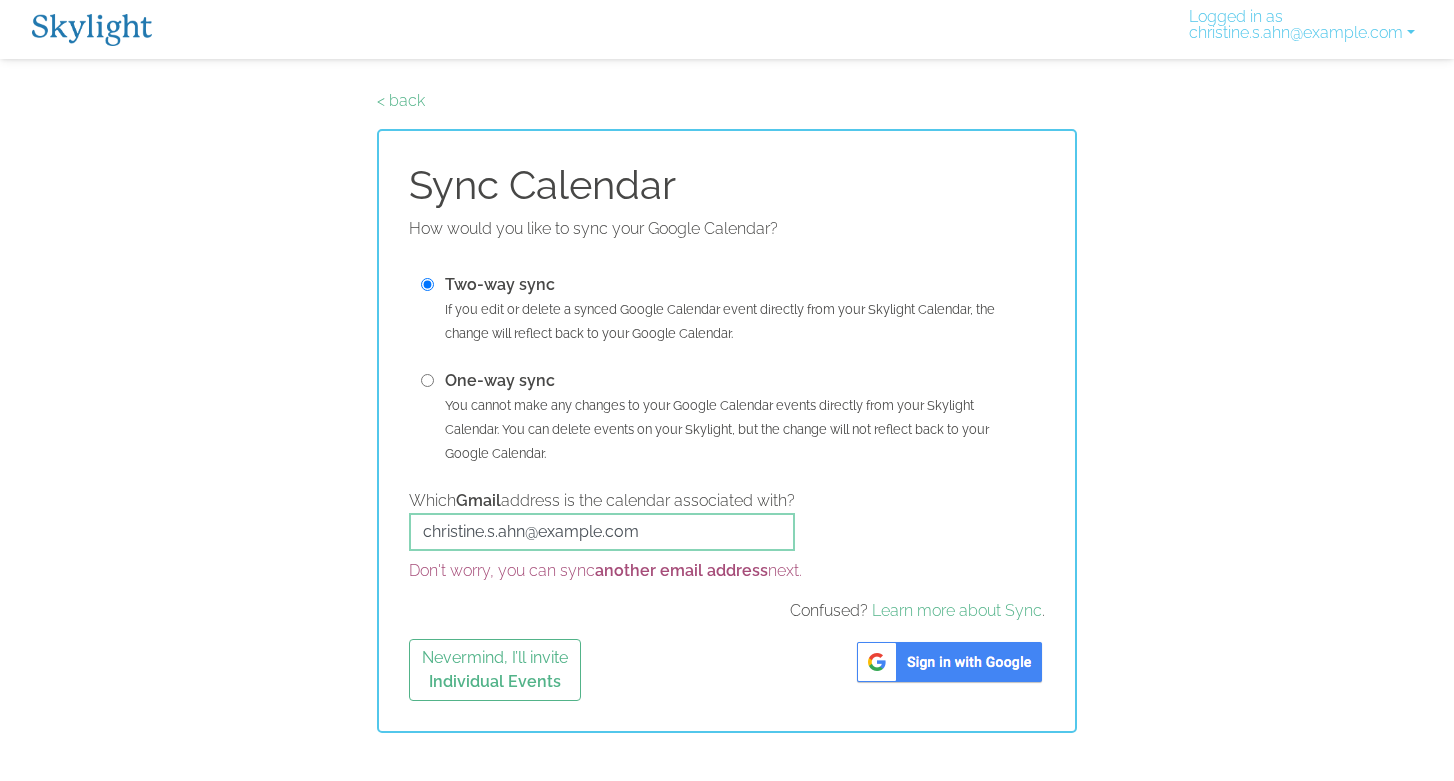 click at bounding box center (949, 662) 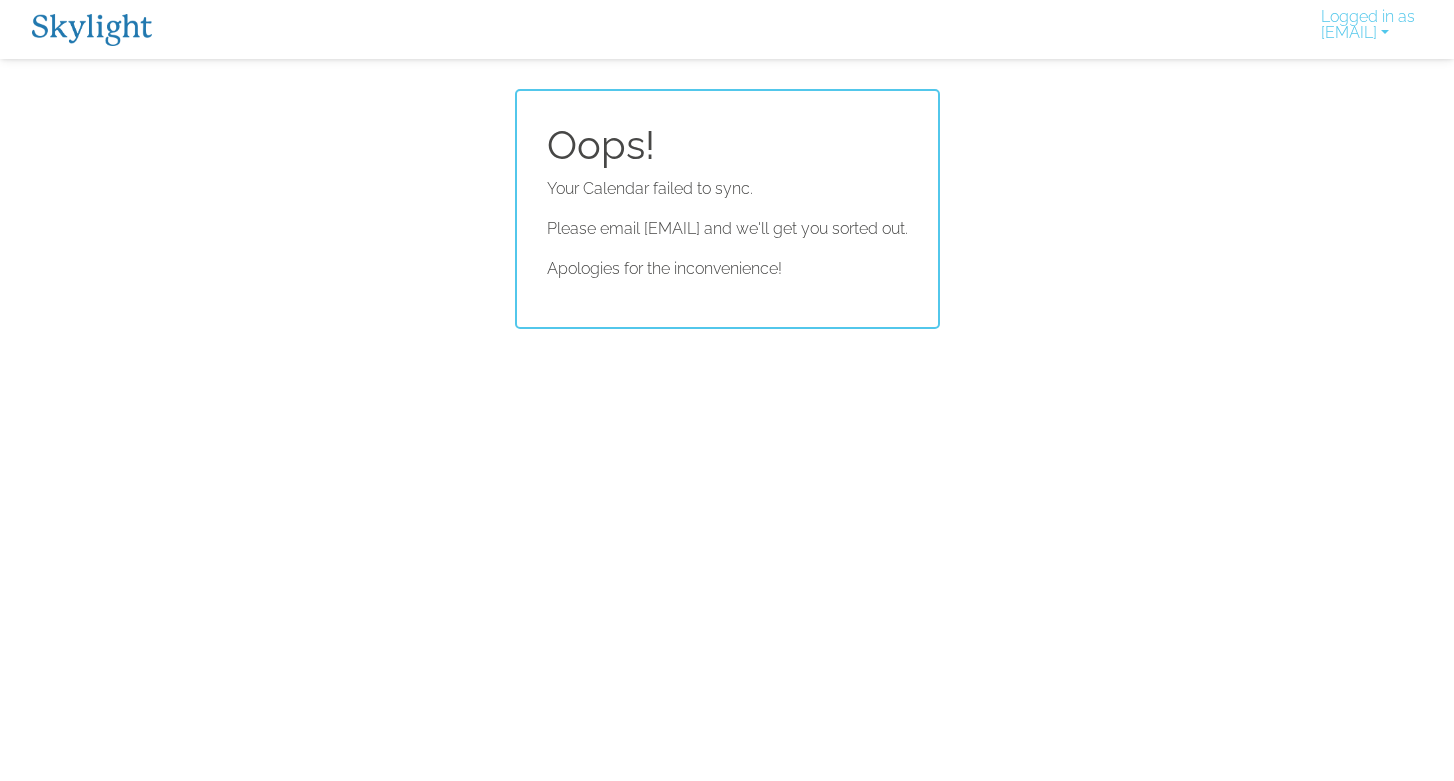 scroll, scrollTop: 0, scrollLeft: 0, axis: both 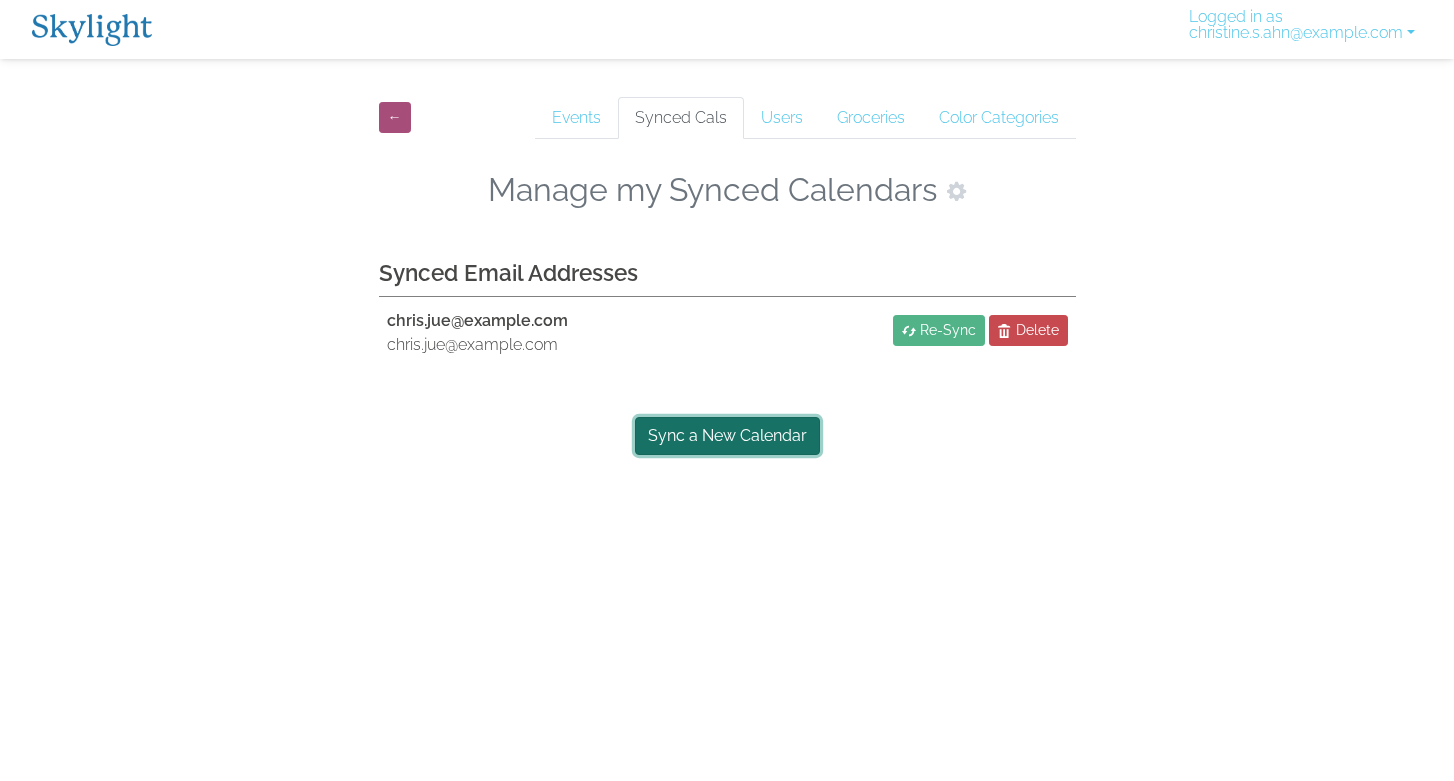 click on "Sync a New Calendar" at bounding box center (727, 436) 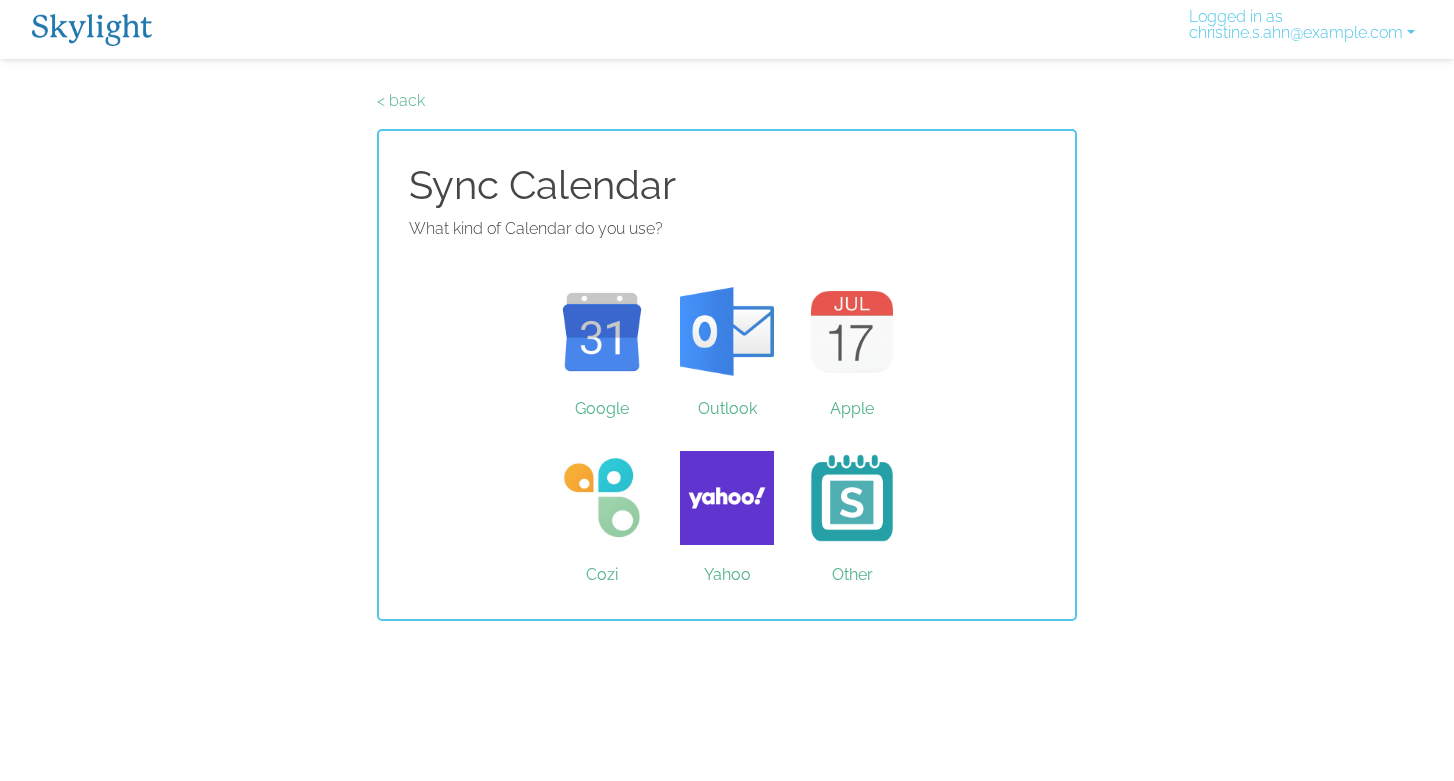 scroll, scrollTop: 0, scrollLeft: 0, axis: both 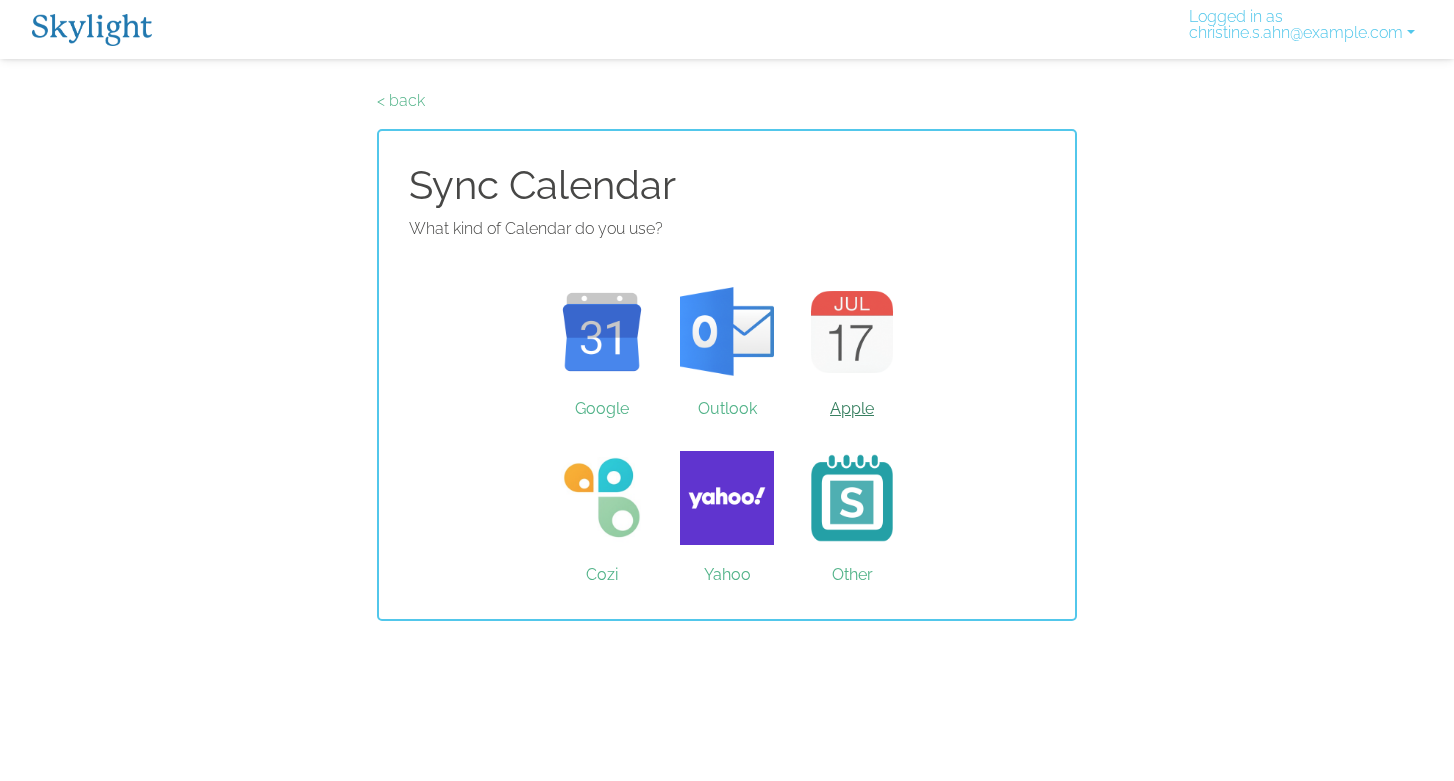 click on "Apple" at bounding box center [852, 332] 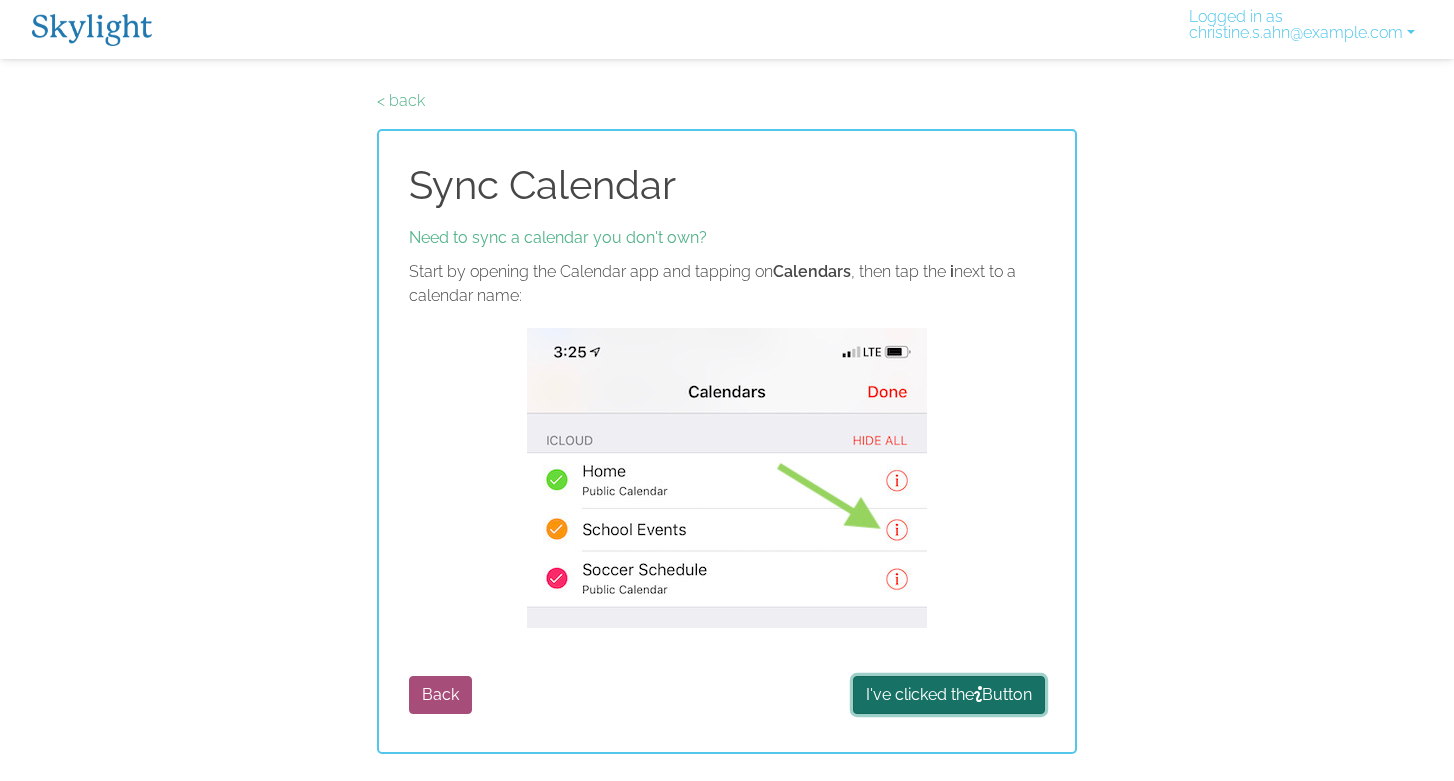 click on "I've clicked the   Button" at bounding box center [949, 695] 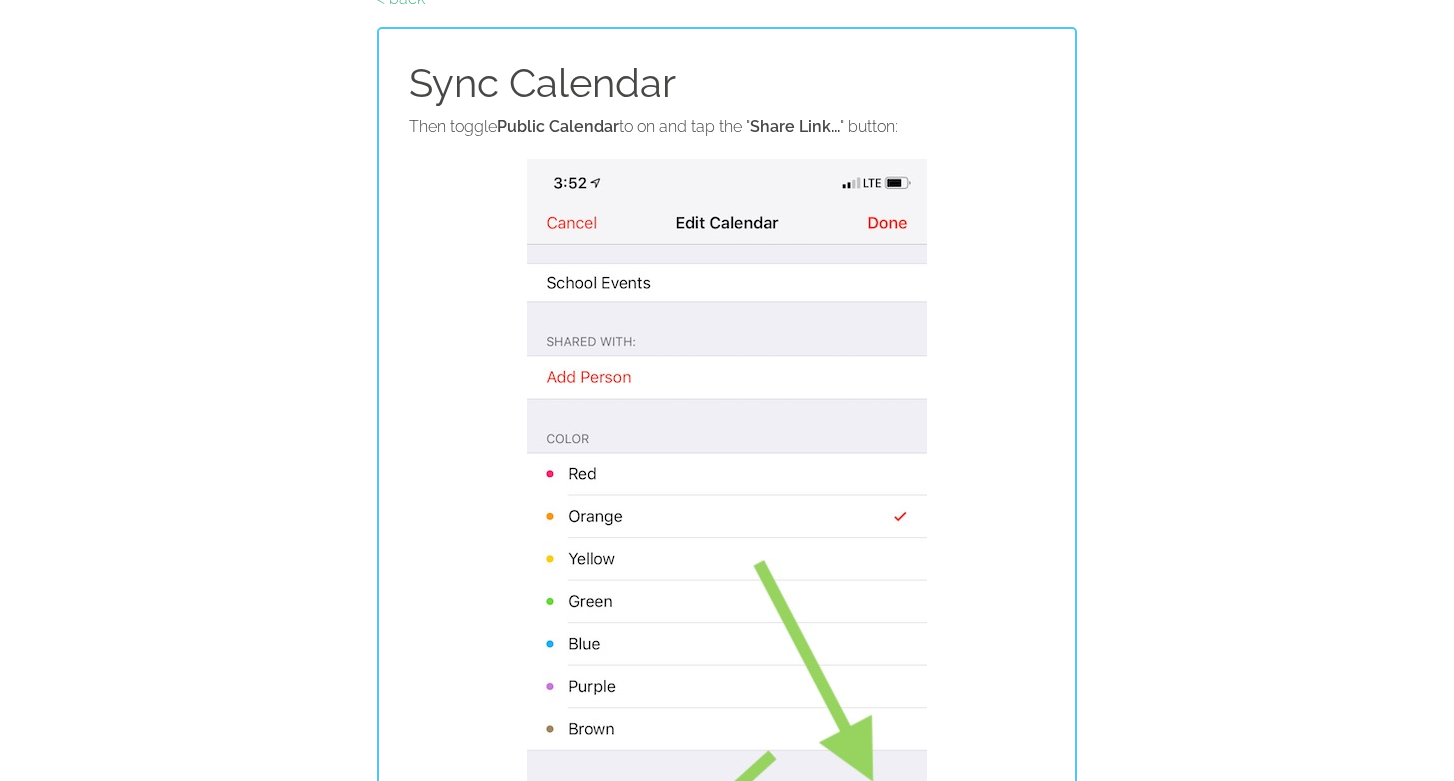 scroll, scrollTop: 0, scrollLeft: 0, axis: both 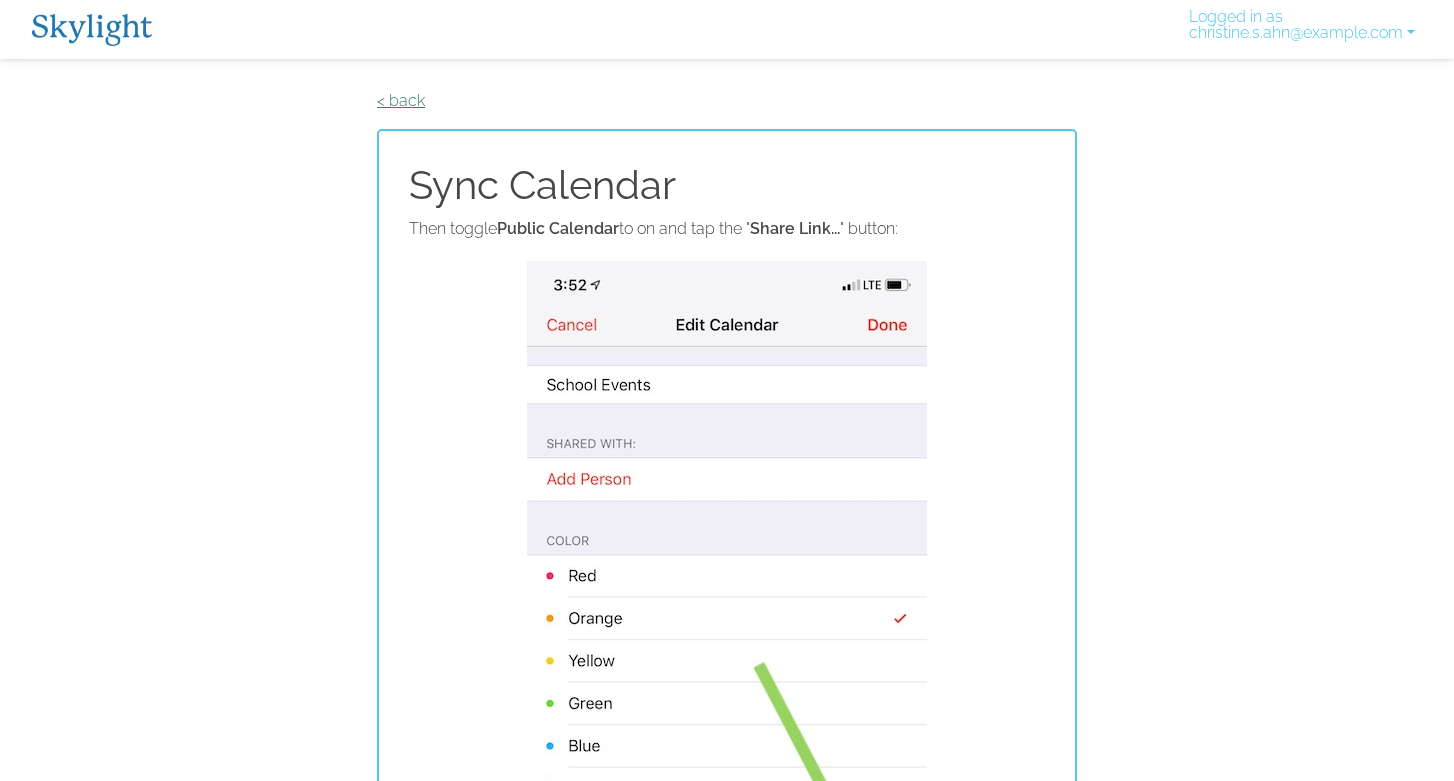 click on "< back" at bounding box center (401, 100) 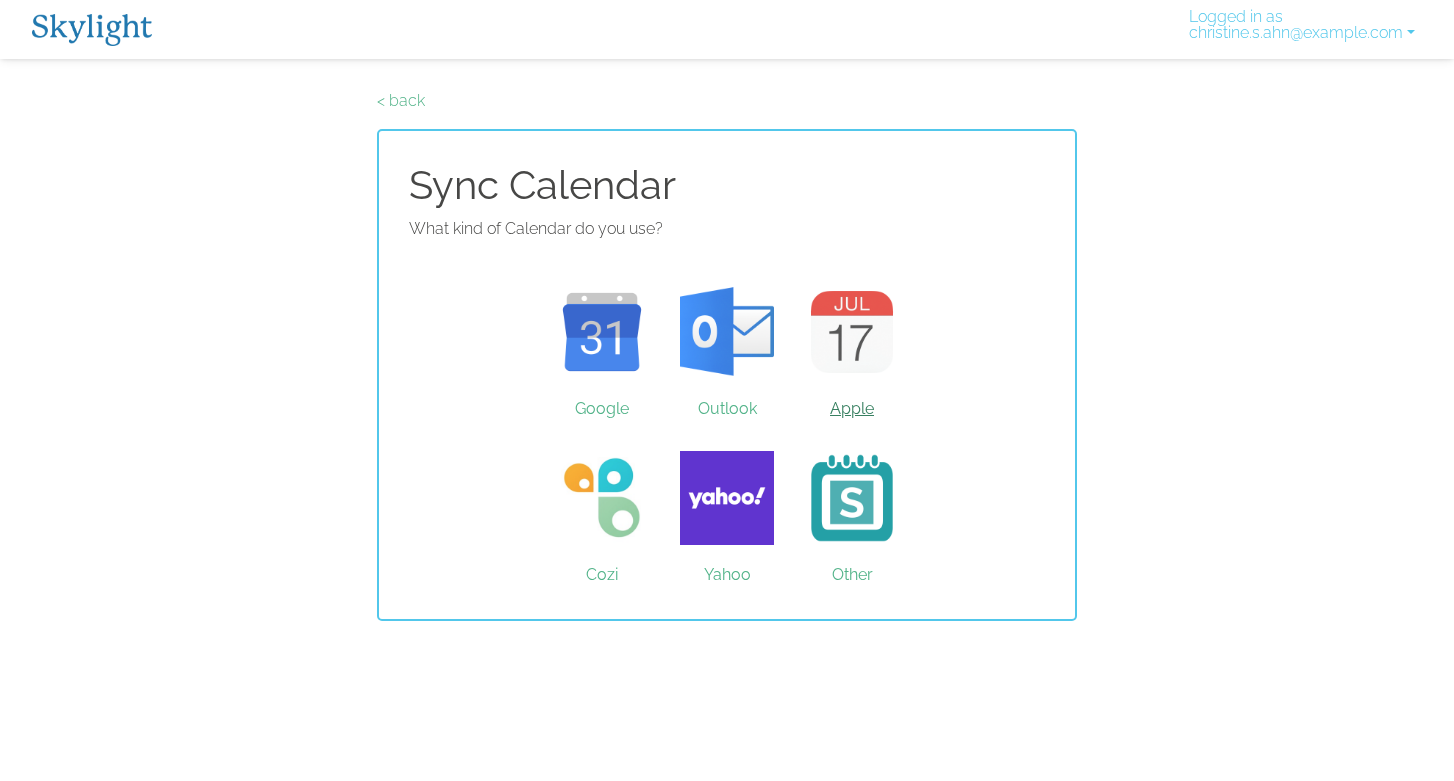 click on "Apple" at bounding box center (852, 332) 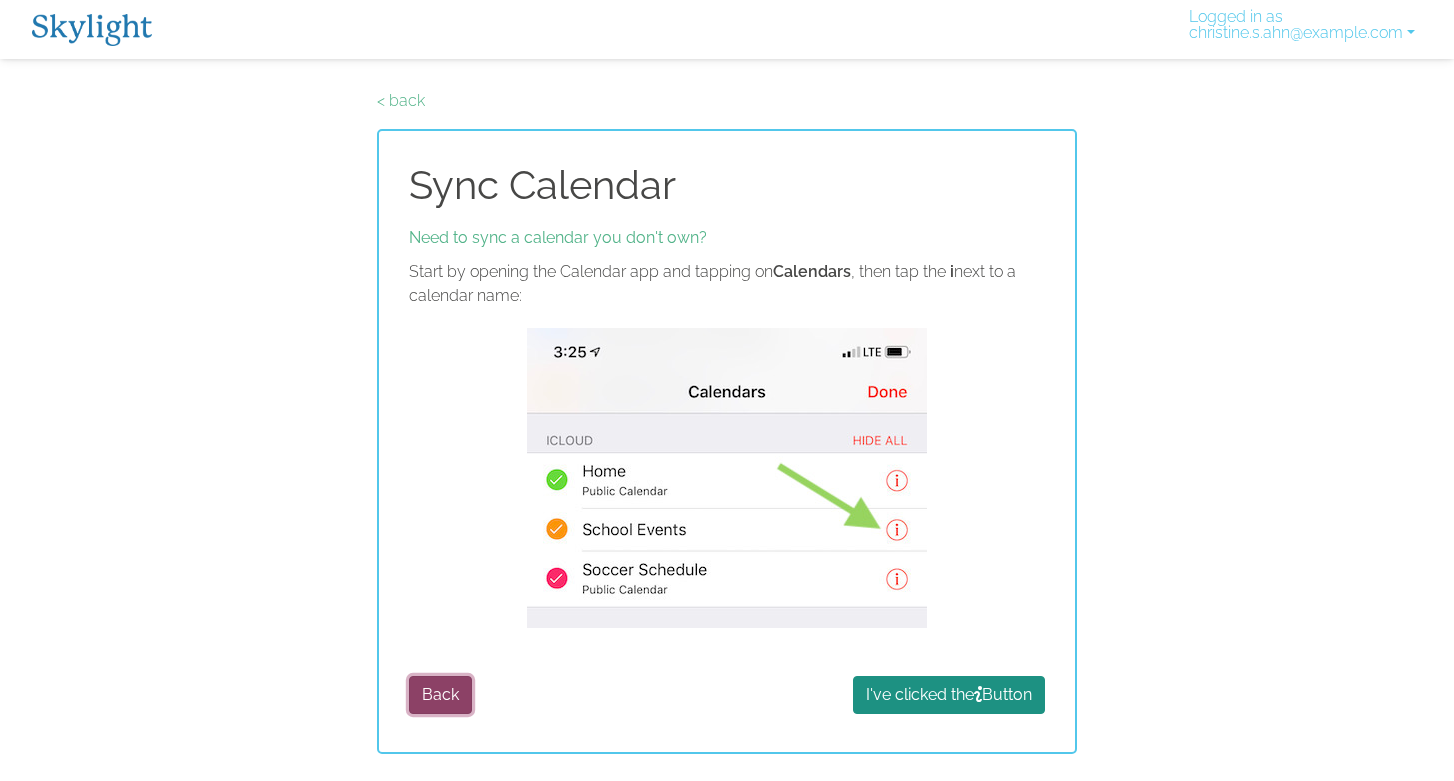 click on "Back" at bounding box center [440, 695] 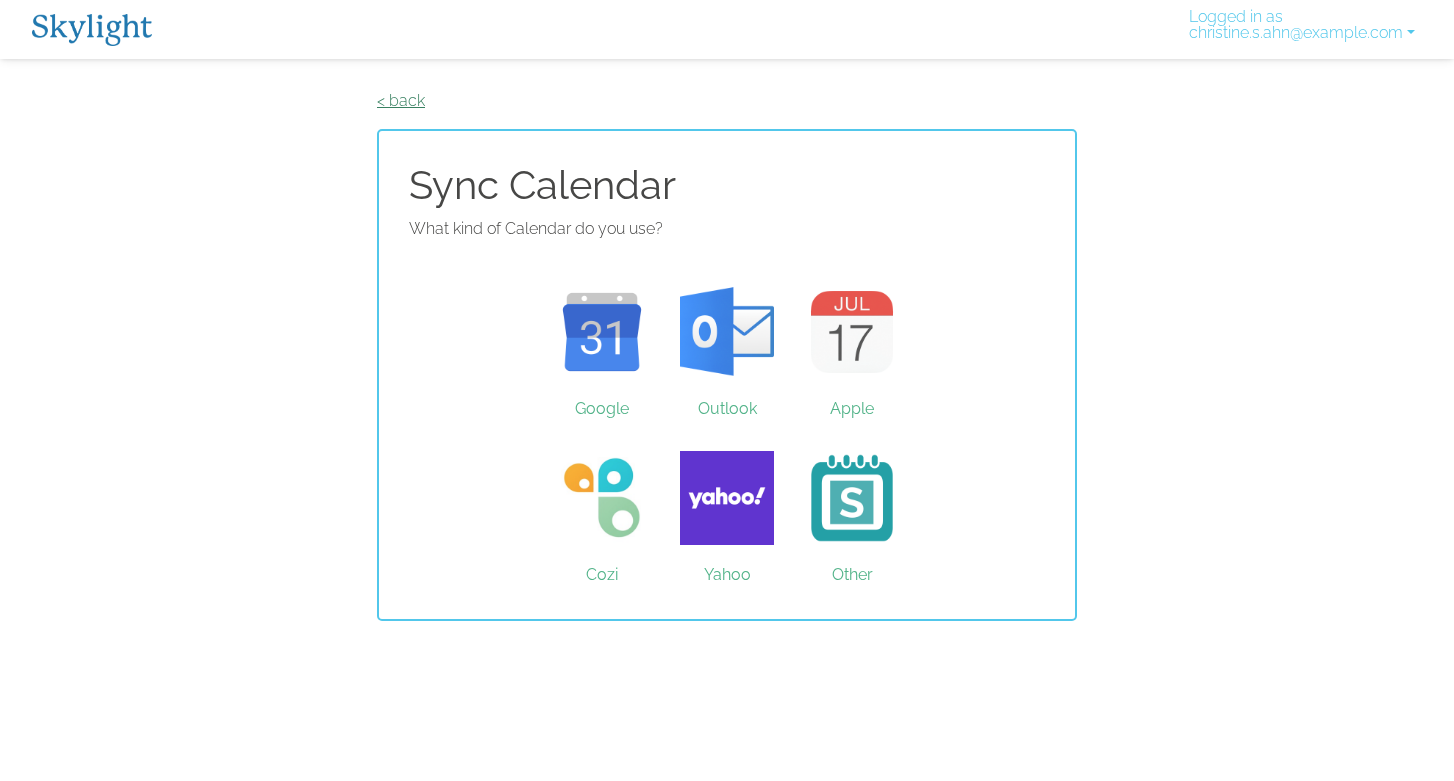 click on "< back" at bounding box center (401, 100) 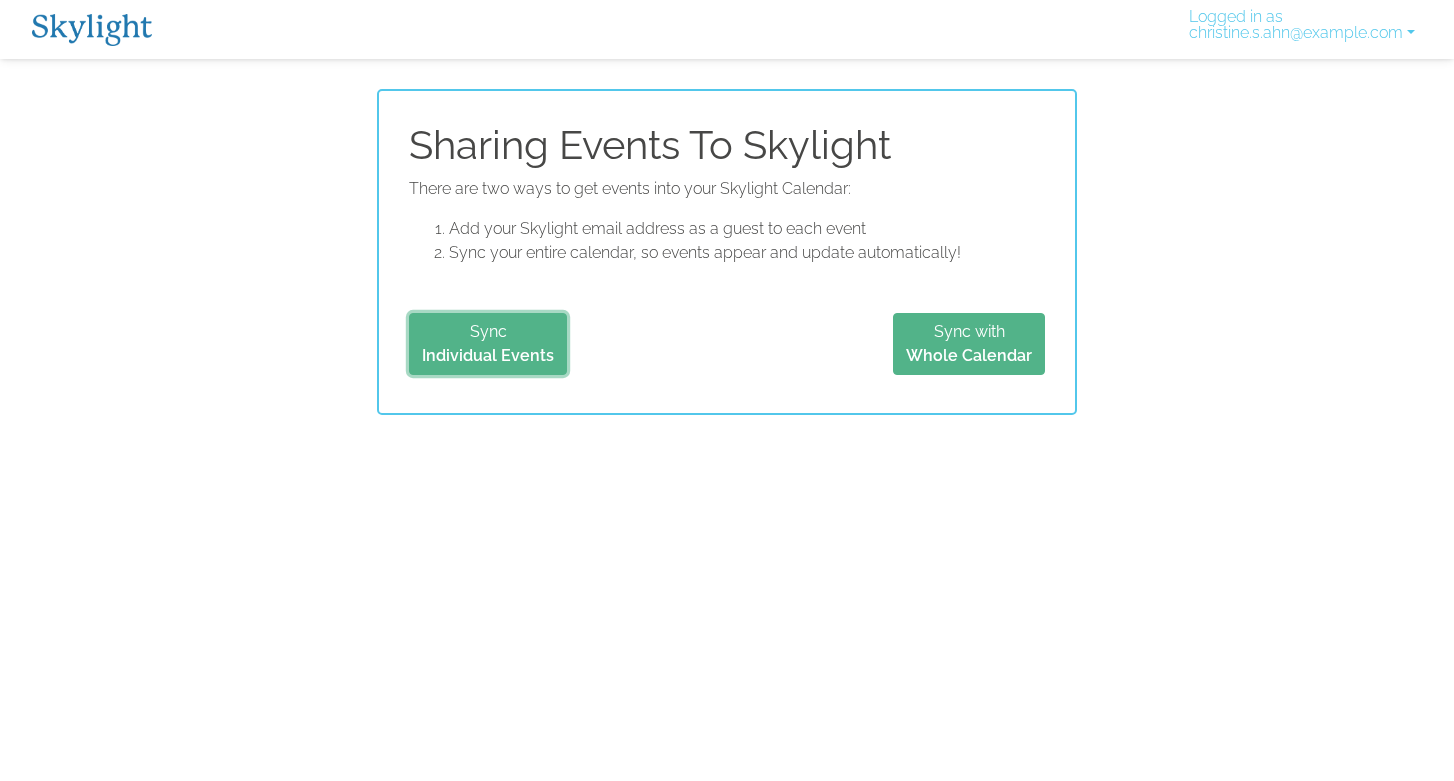 click on "Individual Events" at bounding box center [488, 355] 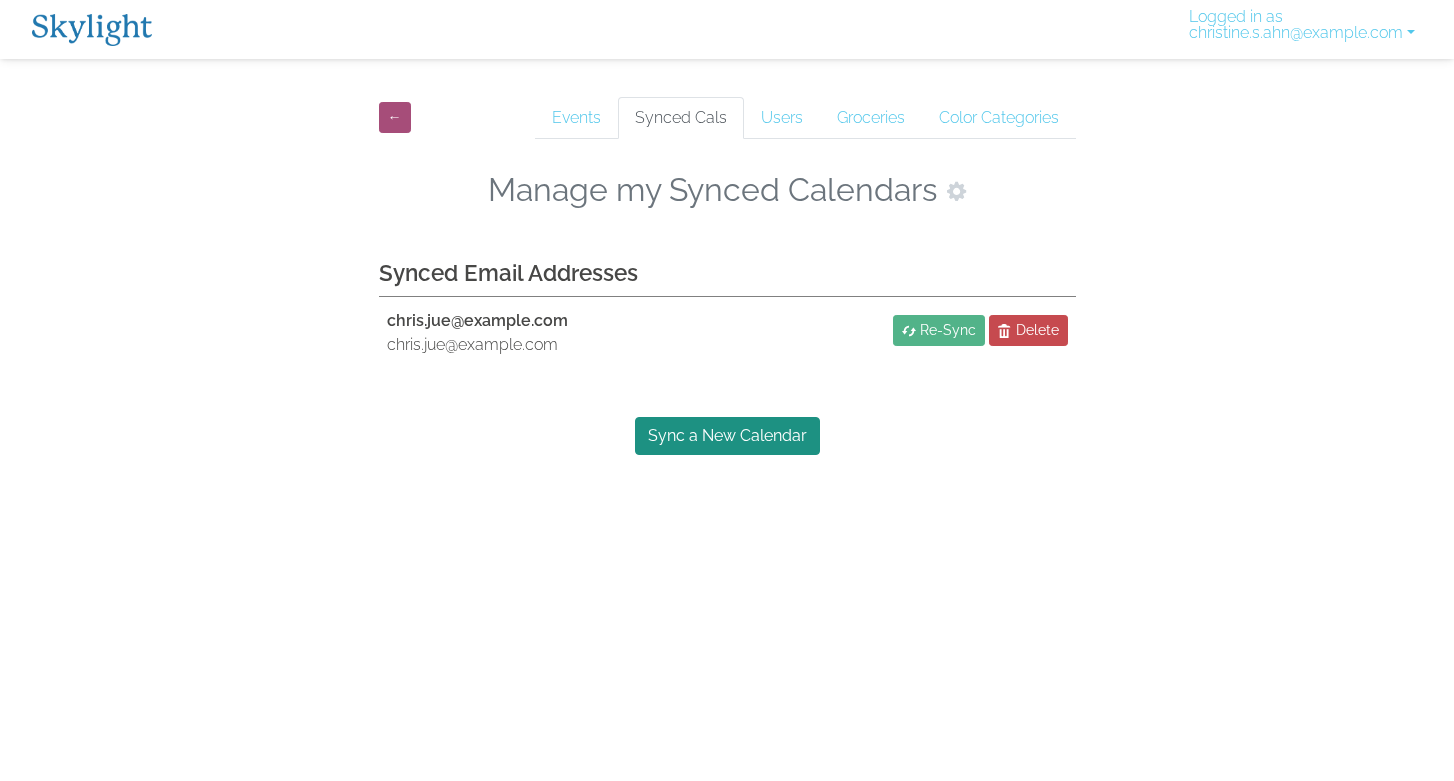 scroll, scrollTop: 0, scrollLeft: 0, axis: both 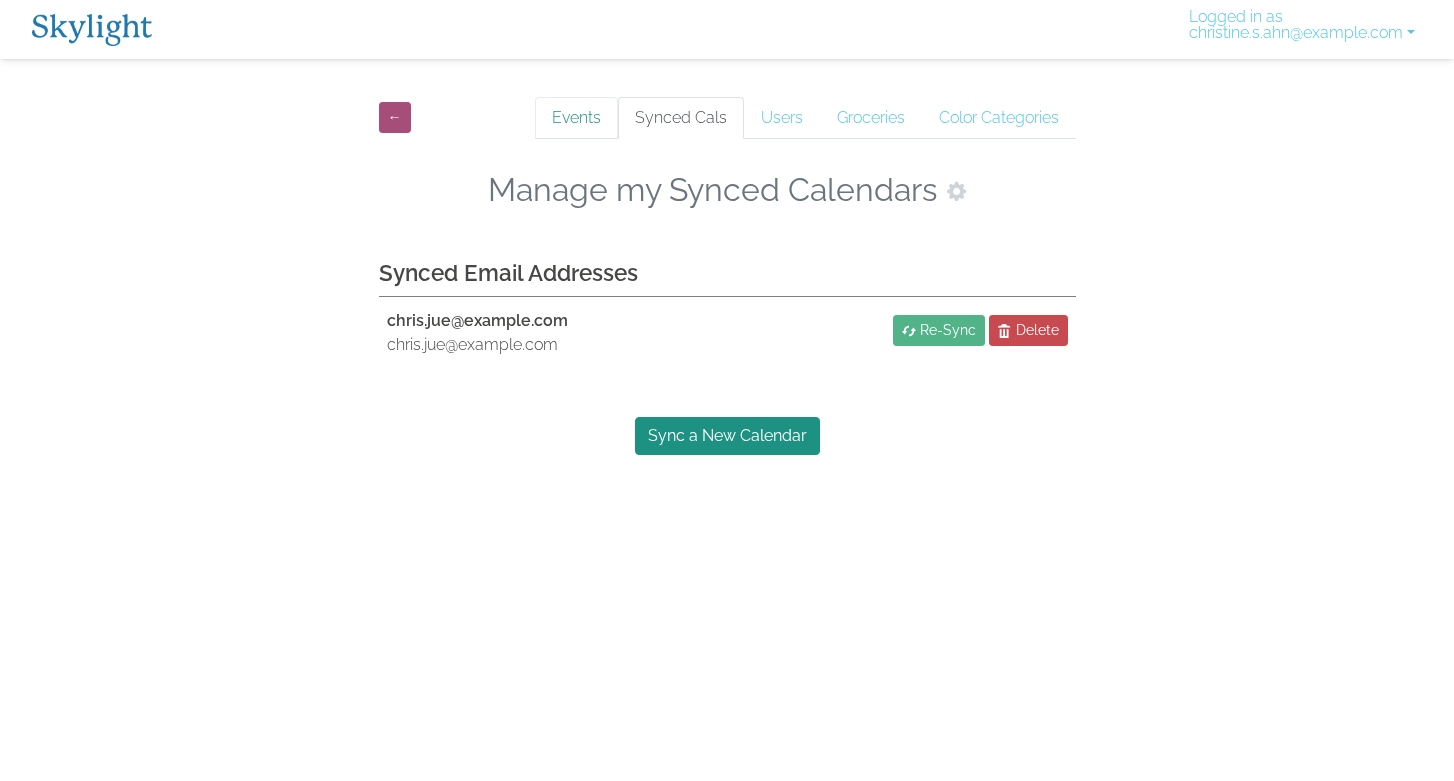 click on "Events" at bounding box center [576, 118] 